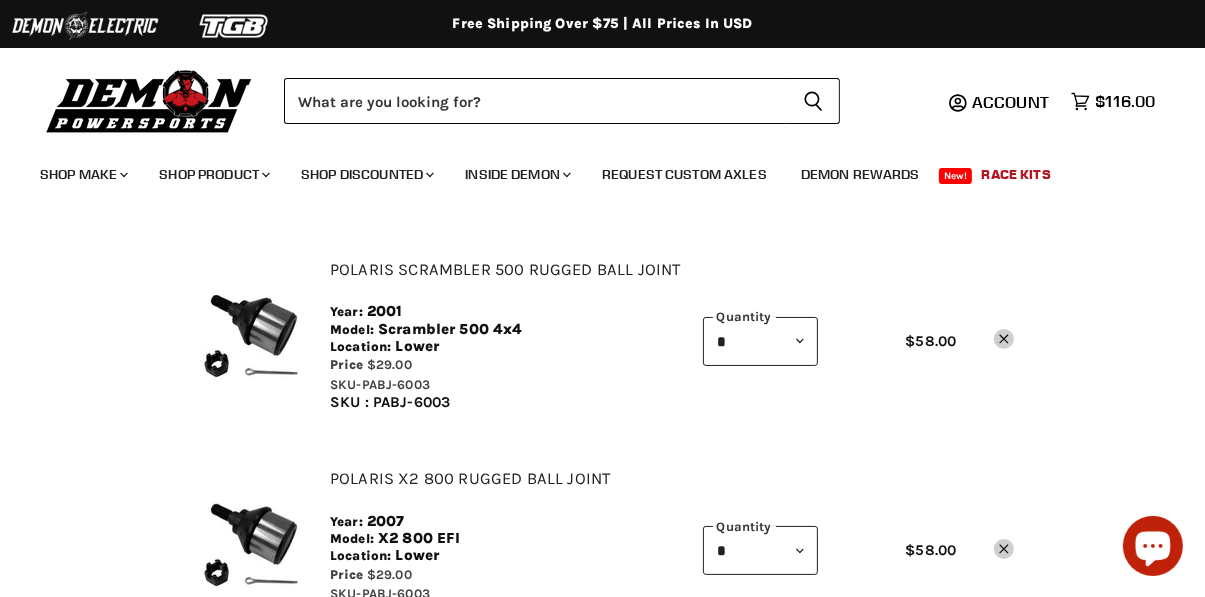 scroll, scrollTop: 96, scrollLeft: 0, axis: vertical 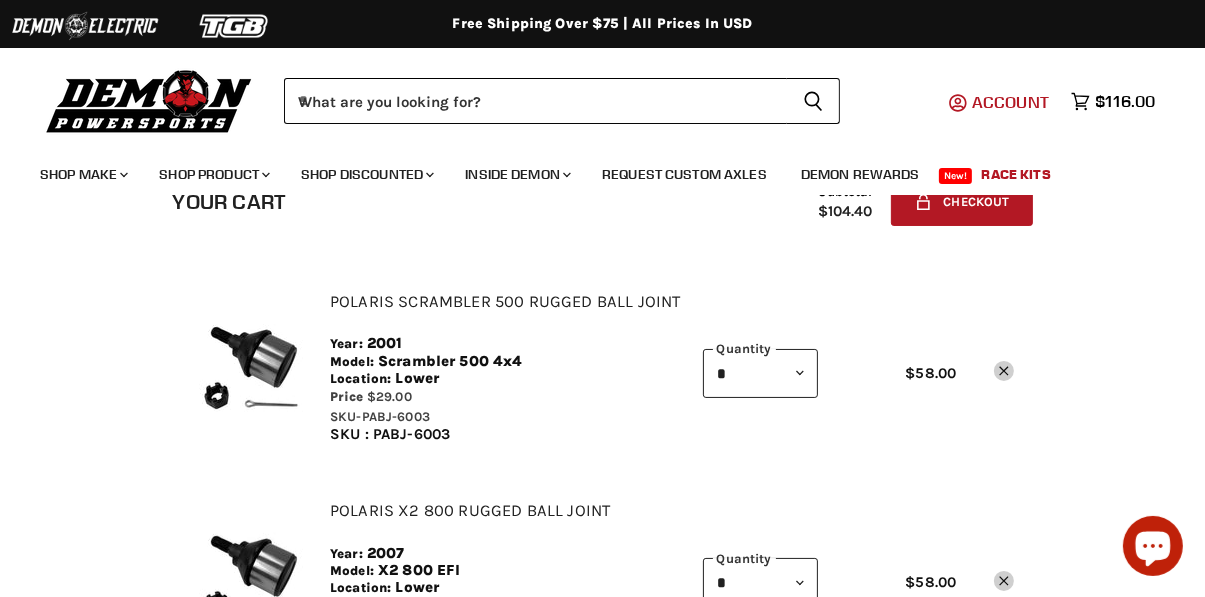 click on "Account" at bounding box center (1010, 102) 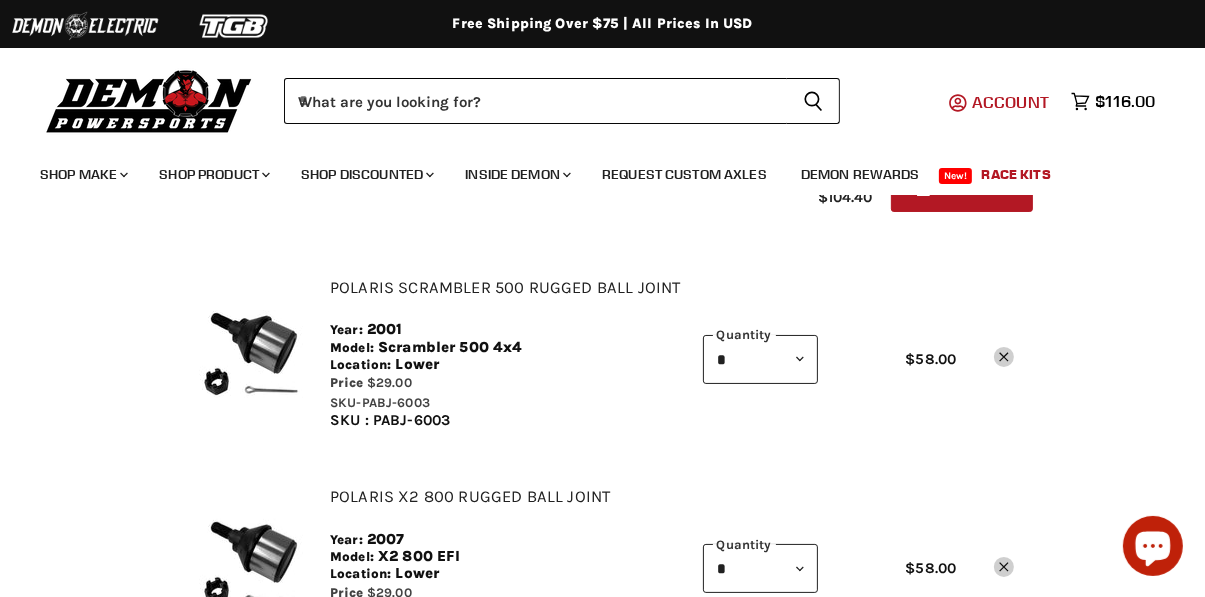 scroll, scrollTop: 148, scrollLeft: 0, axis: vertical 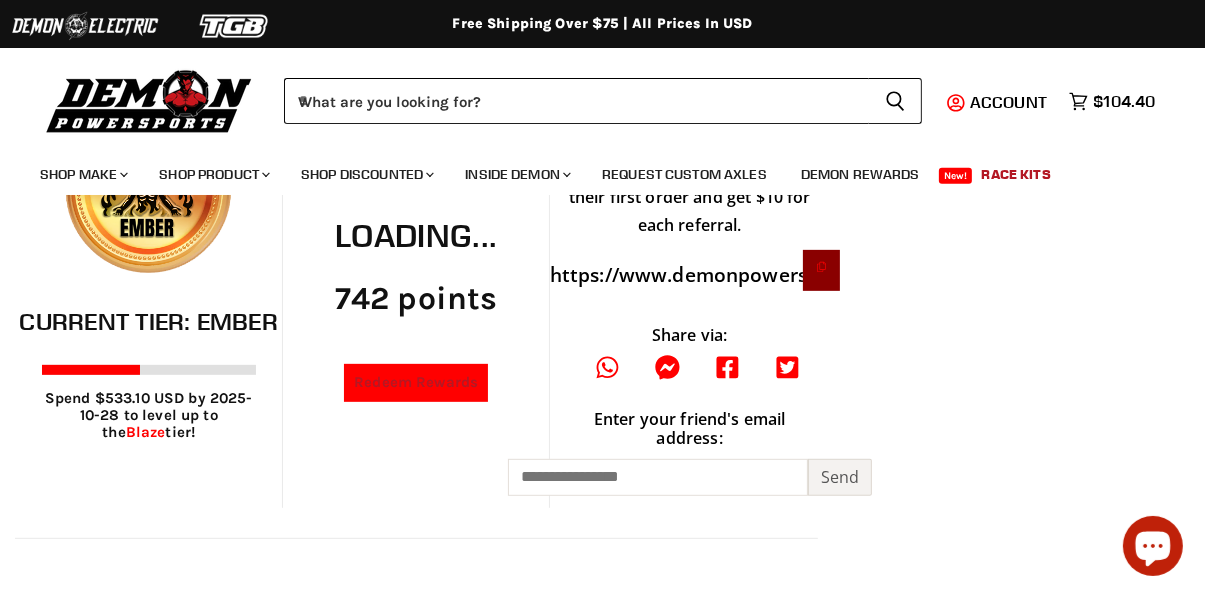 click on "Redeem Rewards" at bounding box center [416, 382] 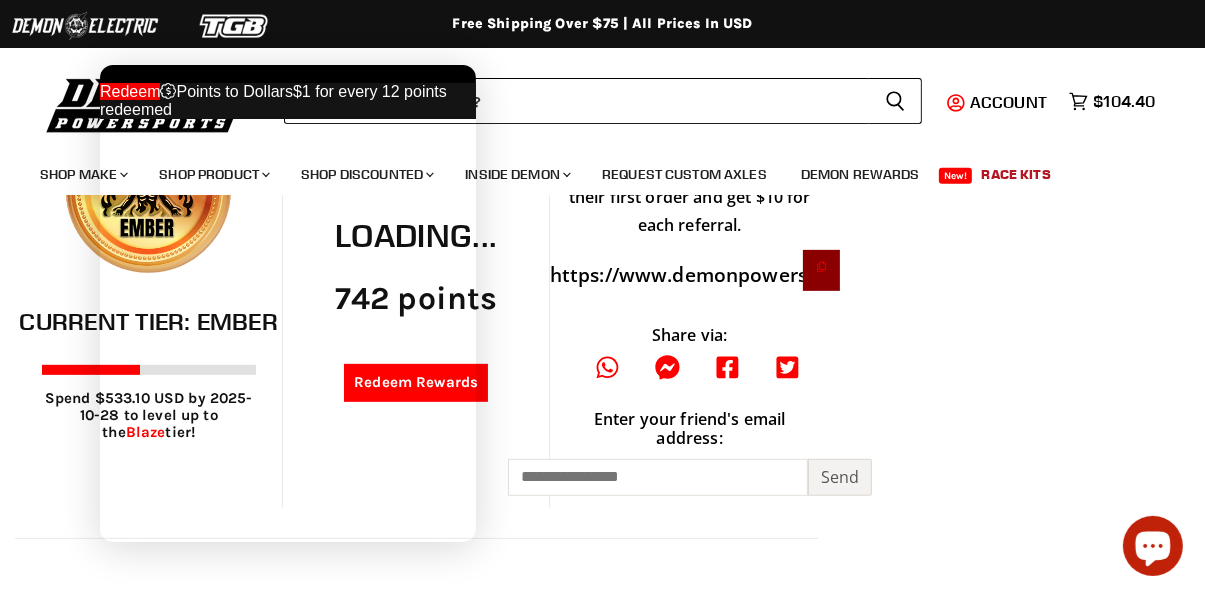 click at bounding box center [129, 90] 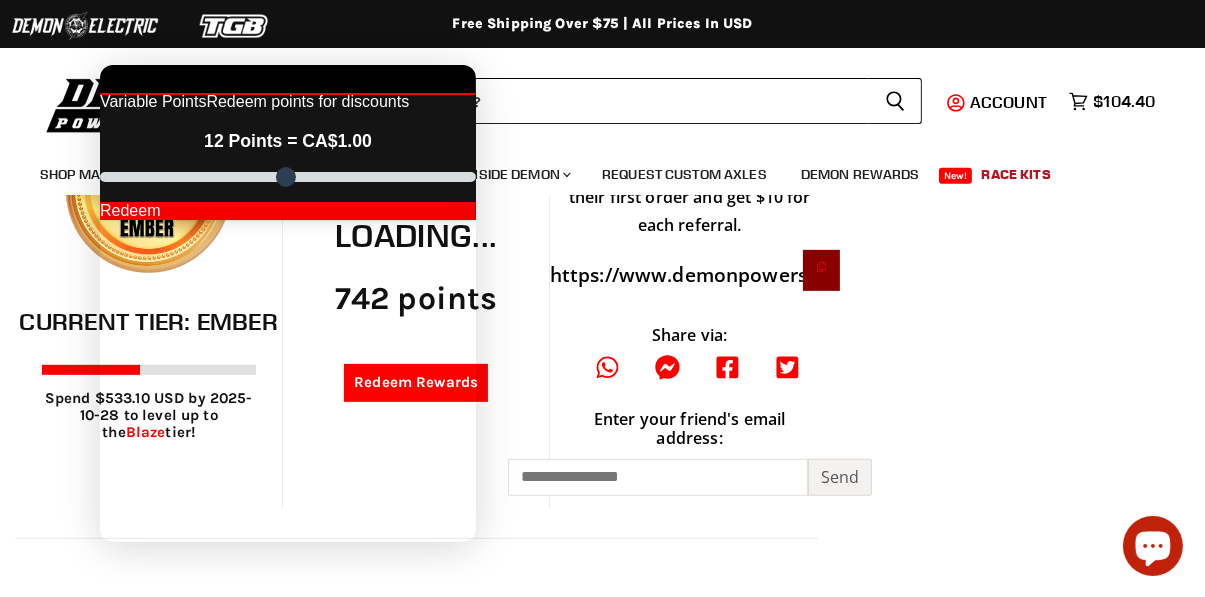 click on "Redeem" at bounding box center (287, 210) 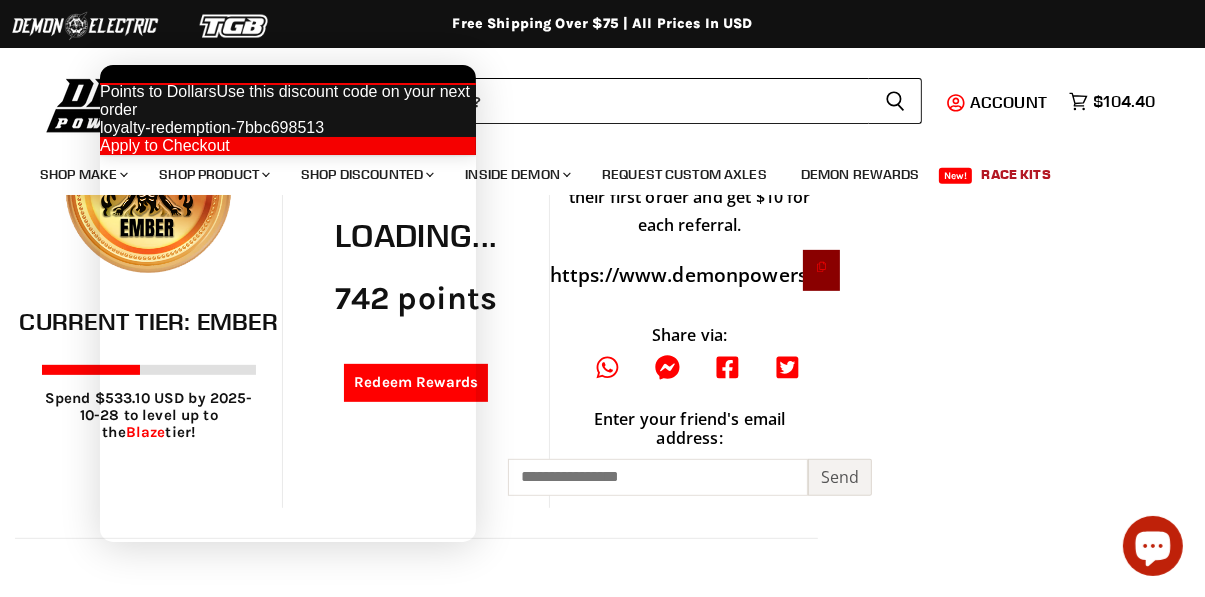 click on "Apply to Checkout" at bounding box center [287, 145] 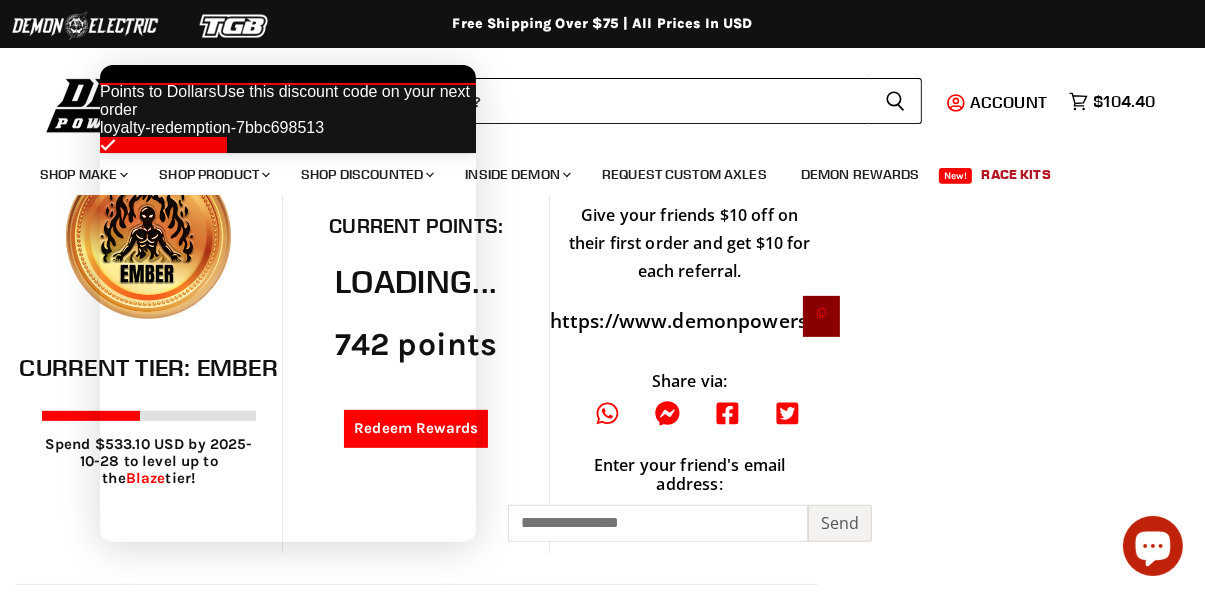 scroll, scrollTop: 673, scrollLeft: 0, axis: vertical 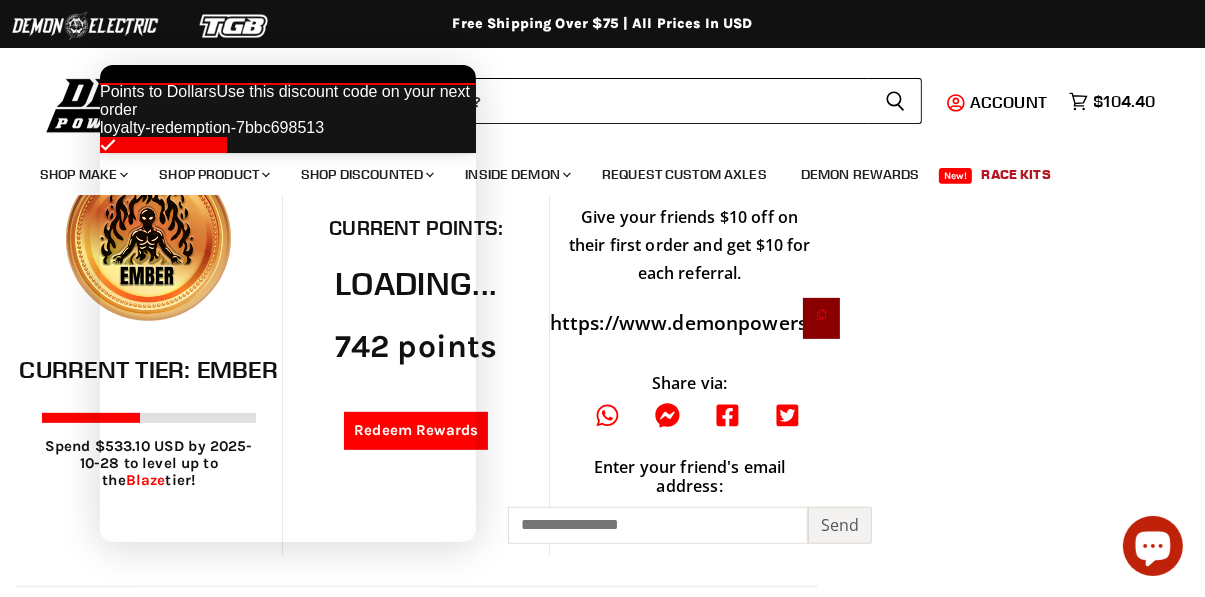 click at bounding box center [287, 144] 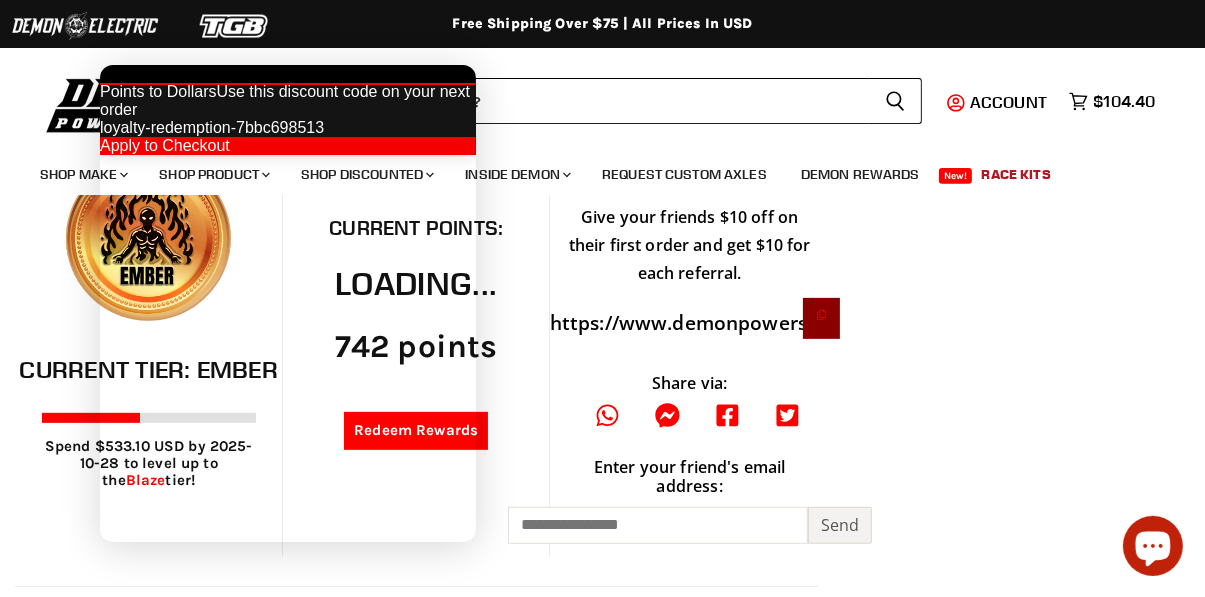 click on "Apply to Checkout" at bounding box center (287, 145) 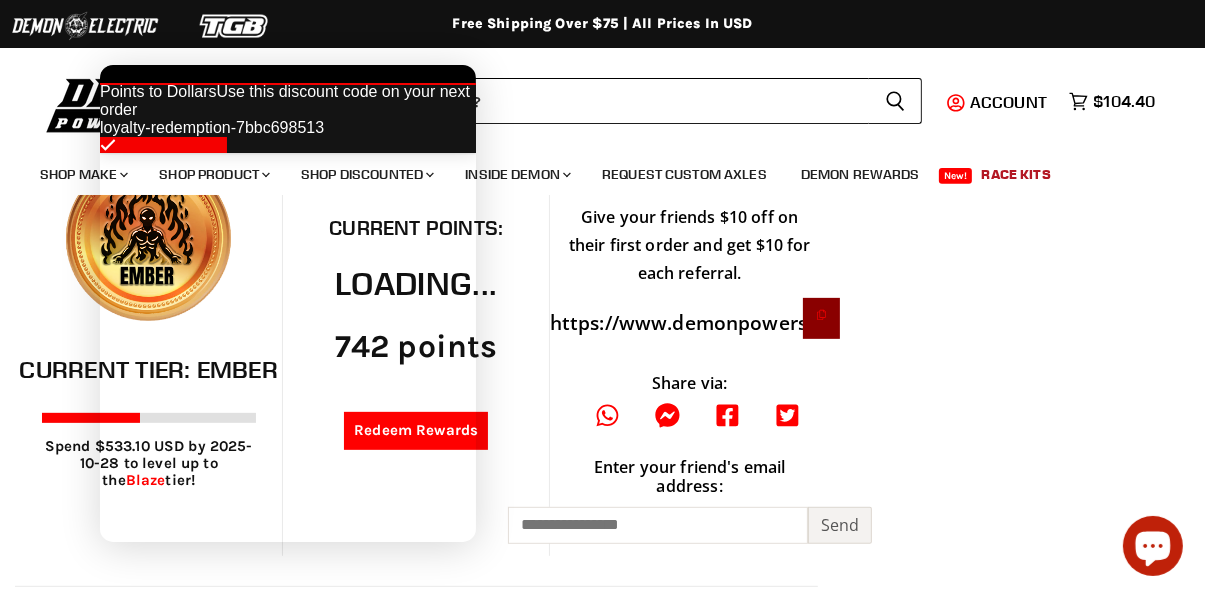 click at bounding box center (287, 64) 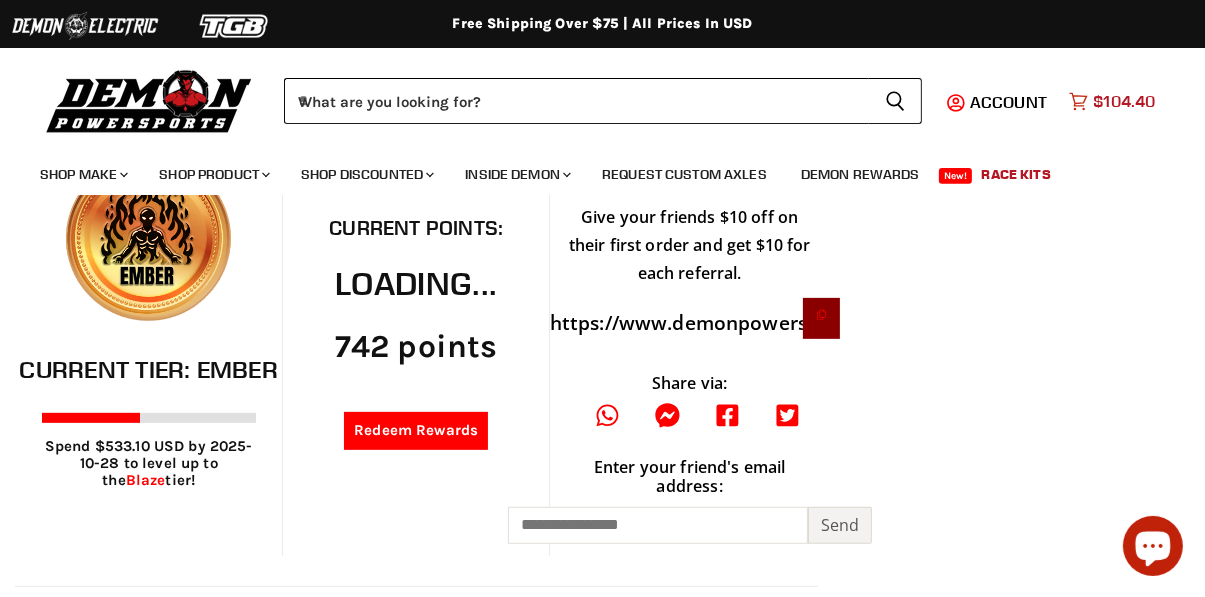click on "$104.40" at bounding box center (1124, 101) 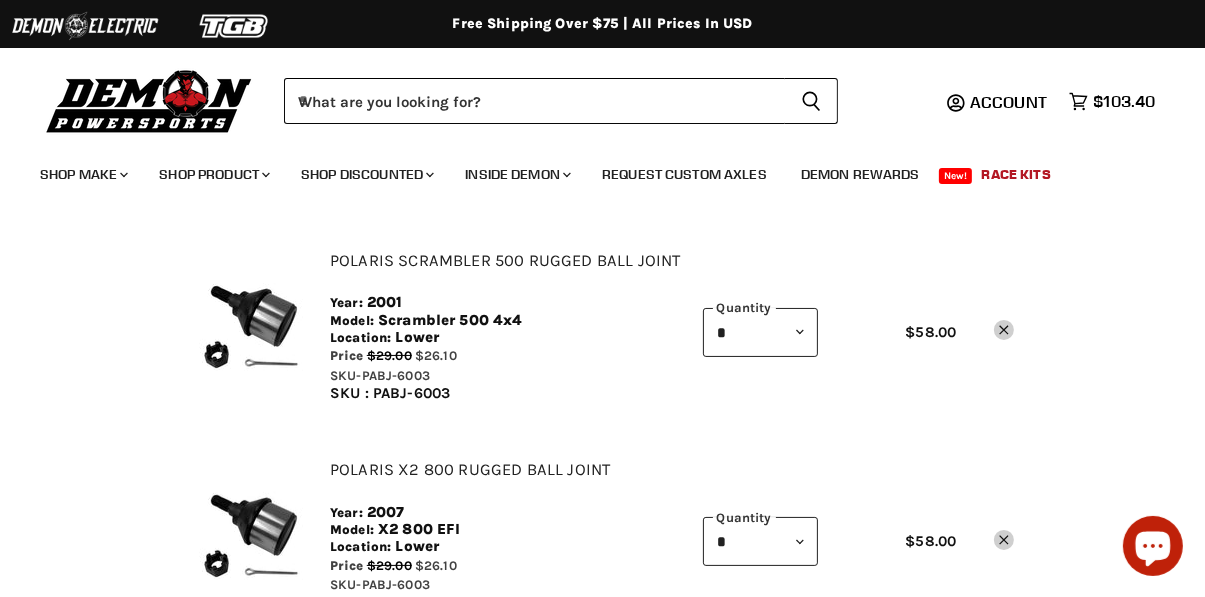 scroll, scrollTop: 106, scrollLeft: 0, axis: vertical 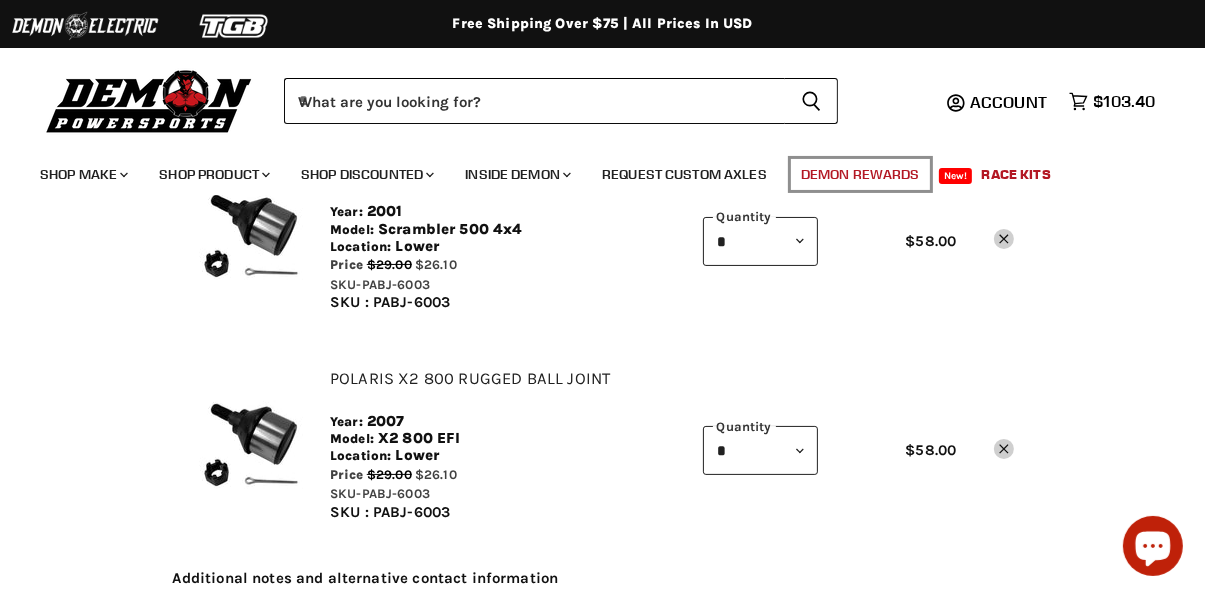 click on "Demon Rewards" at bounding box center (860, 174) 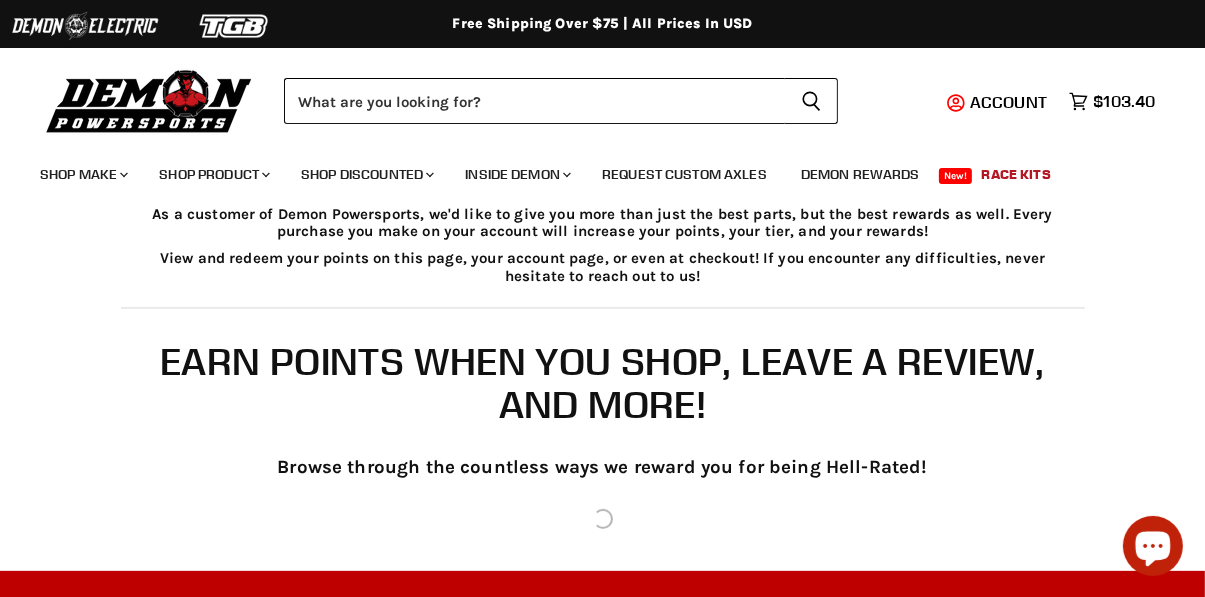 scroll, scrollTop: 515, scrollLeft: 0, axis: vertical 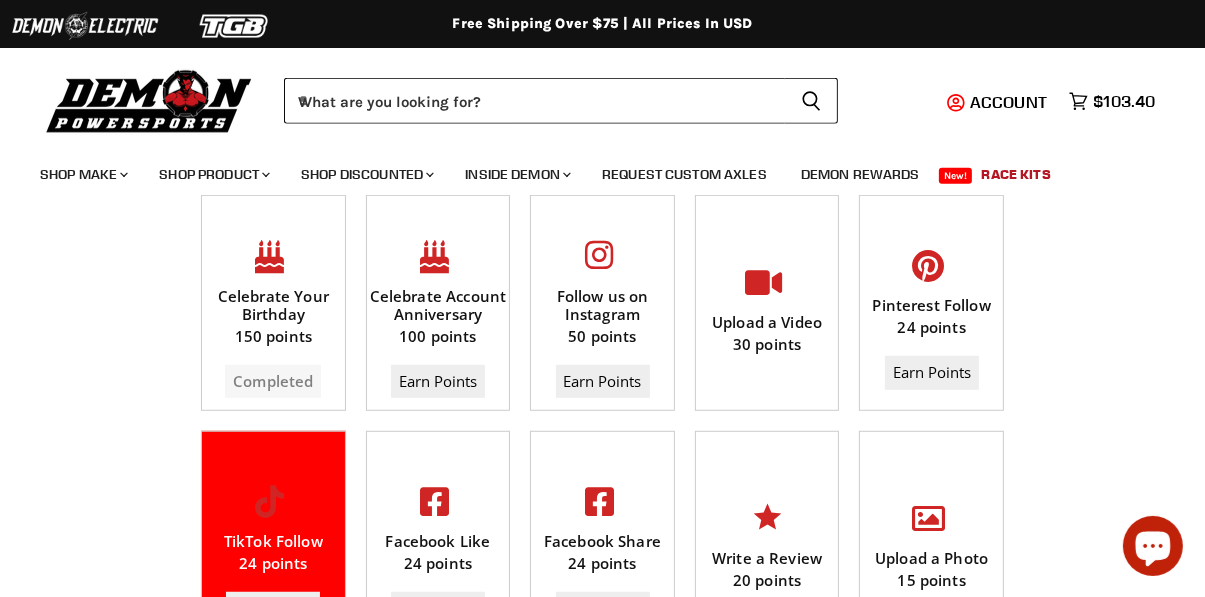 click on "Earn Points" at bounding box center [273, 608] 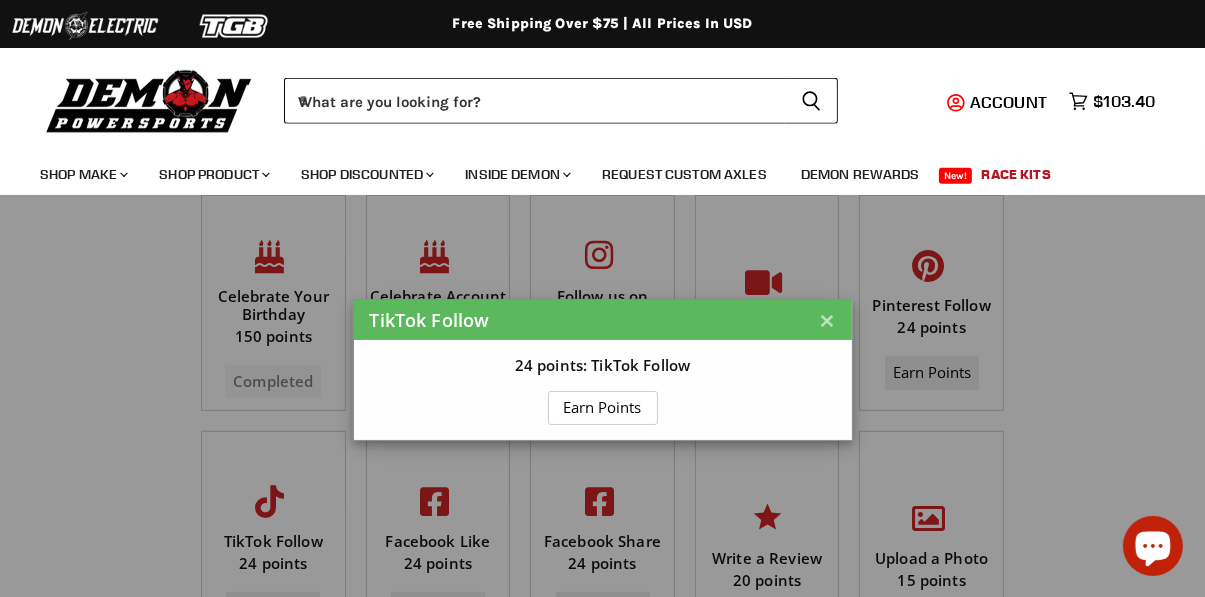 click on "Earn Points" at bounding box center [603, 407] 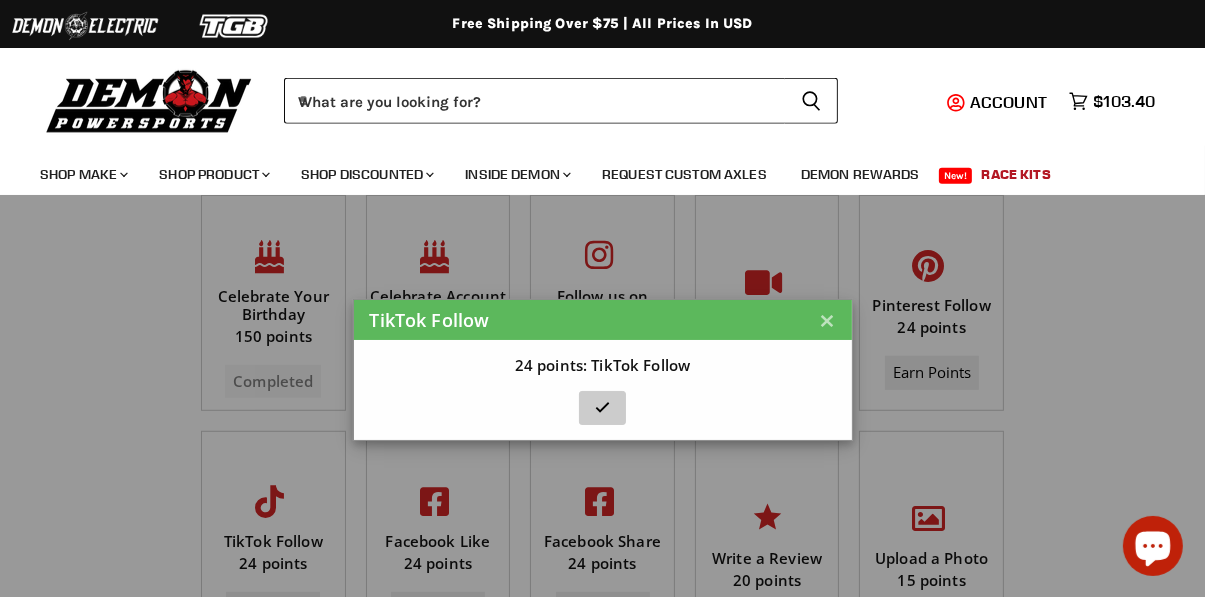 click on "×" at bounding box center (827, 320) 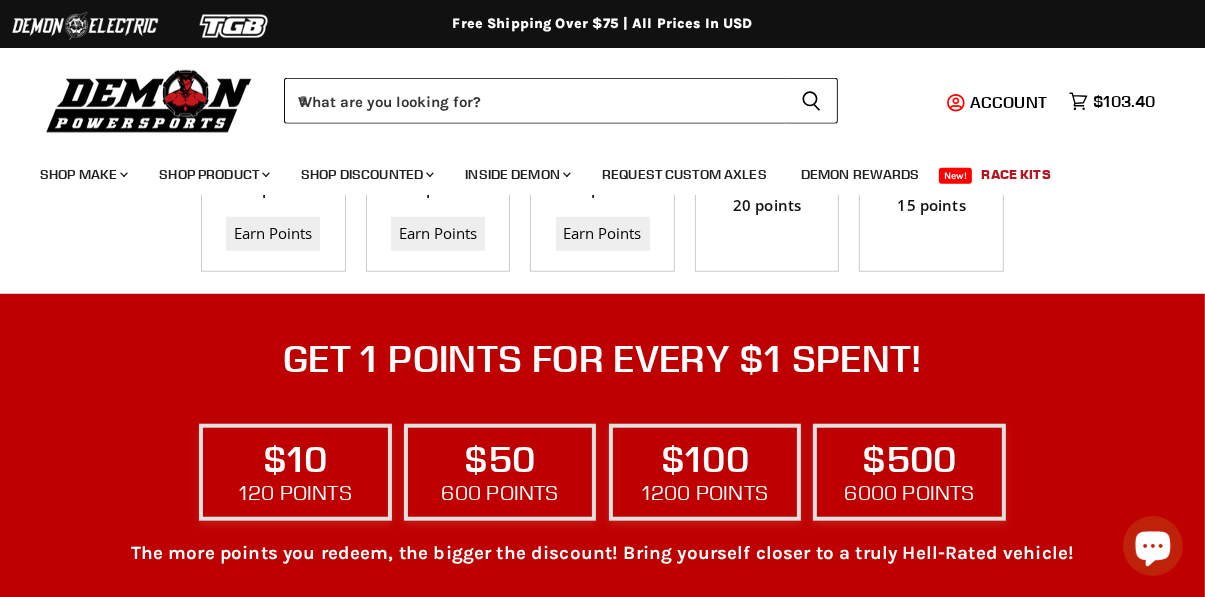 scroll, scrollTop: 1503, scrollLeft: 0, axis: vertical 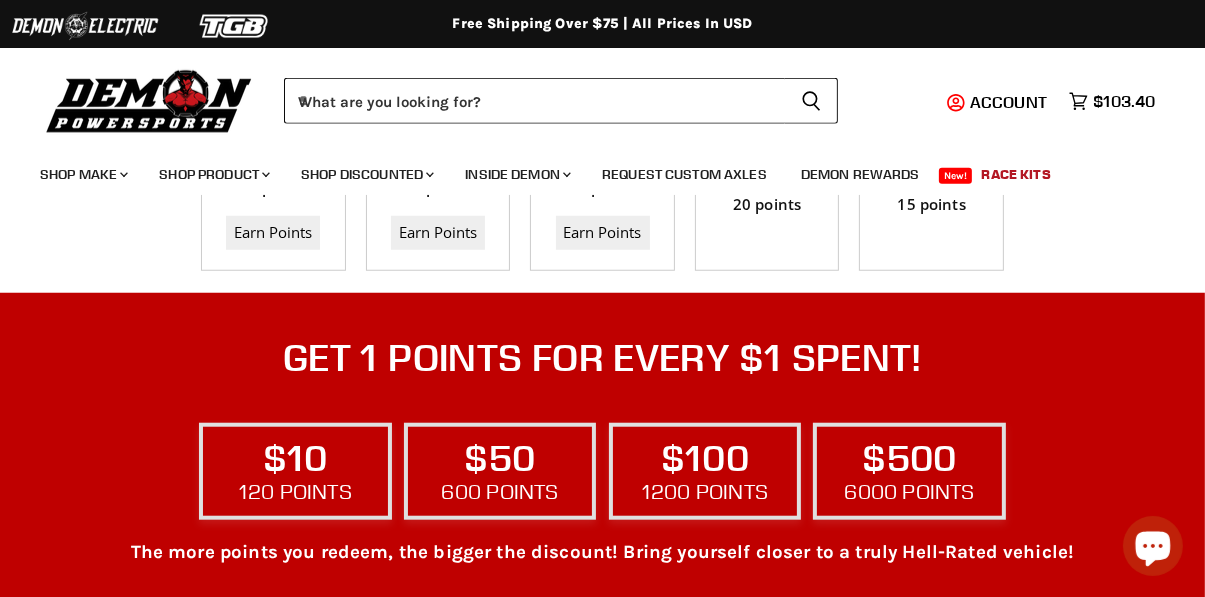 click on "$50" at bounding box center (500, 459) 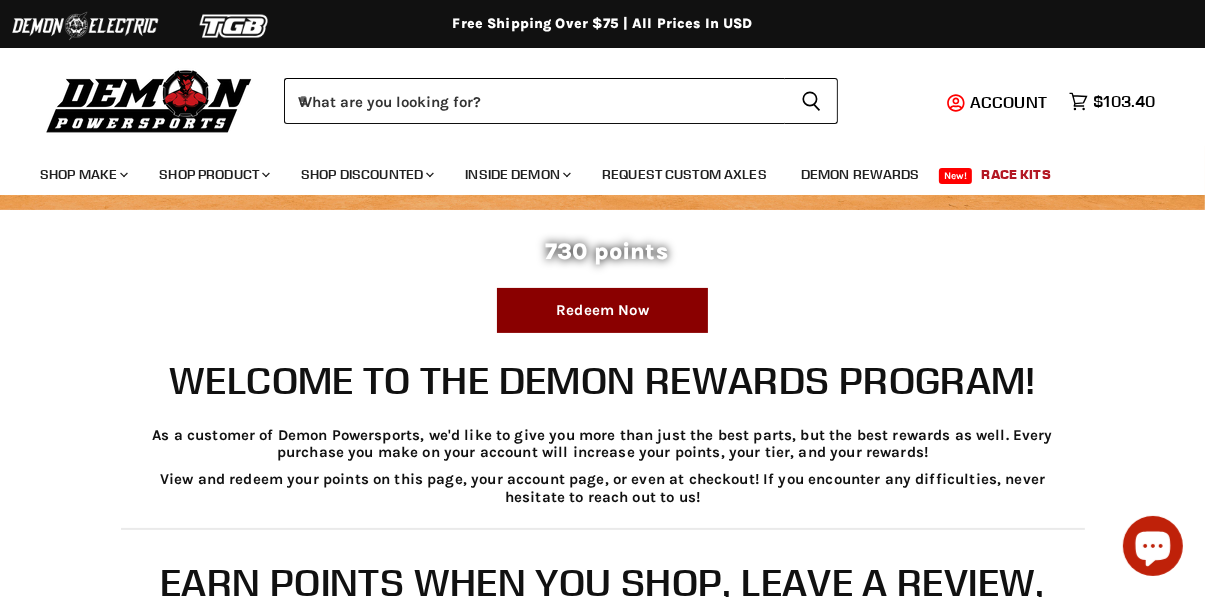 scroll, scrollTop: 306, scrollLeft: 0, axis: vertical 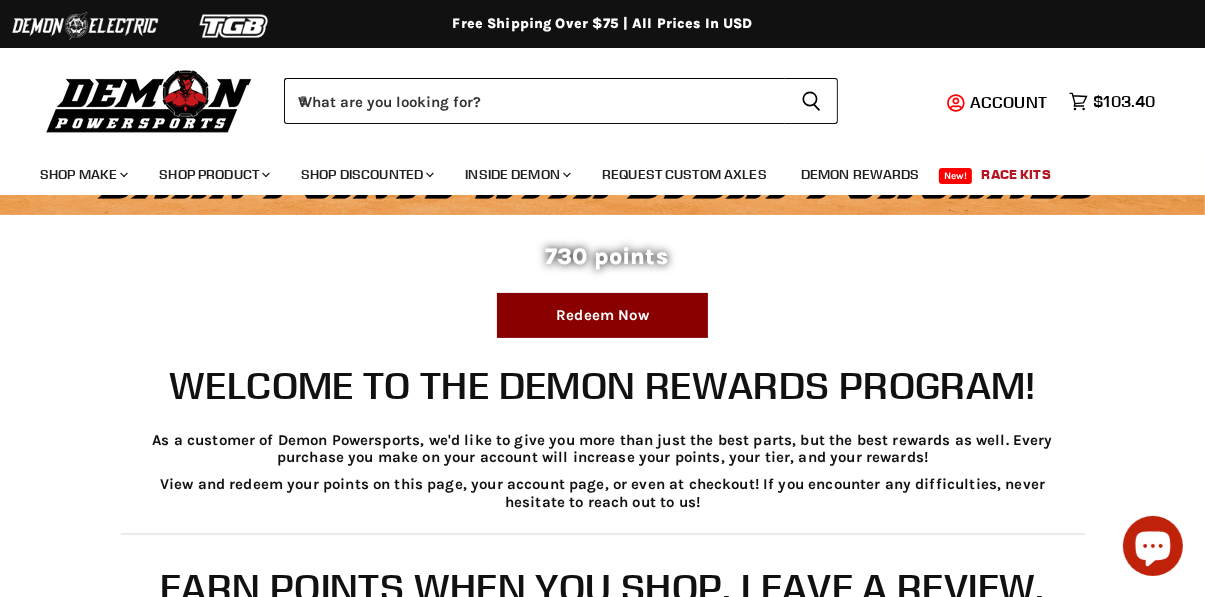 click on "Redeem Now" at bounding box center (602, 315) 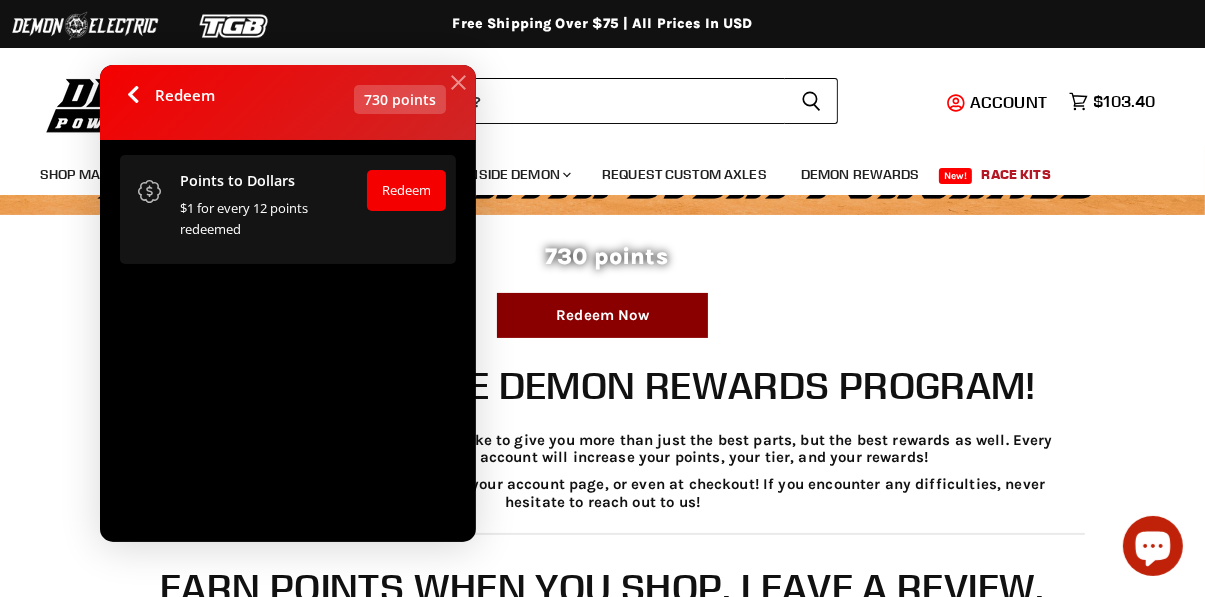 click at bounding box center [405, 189] 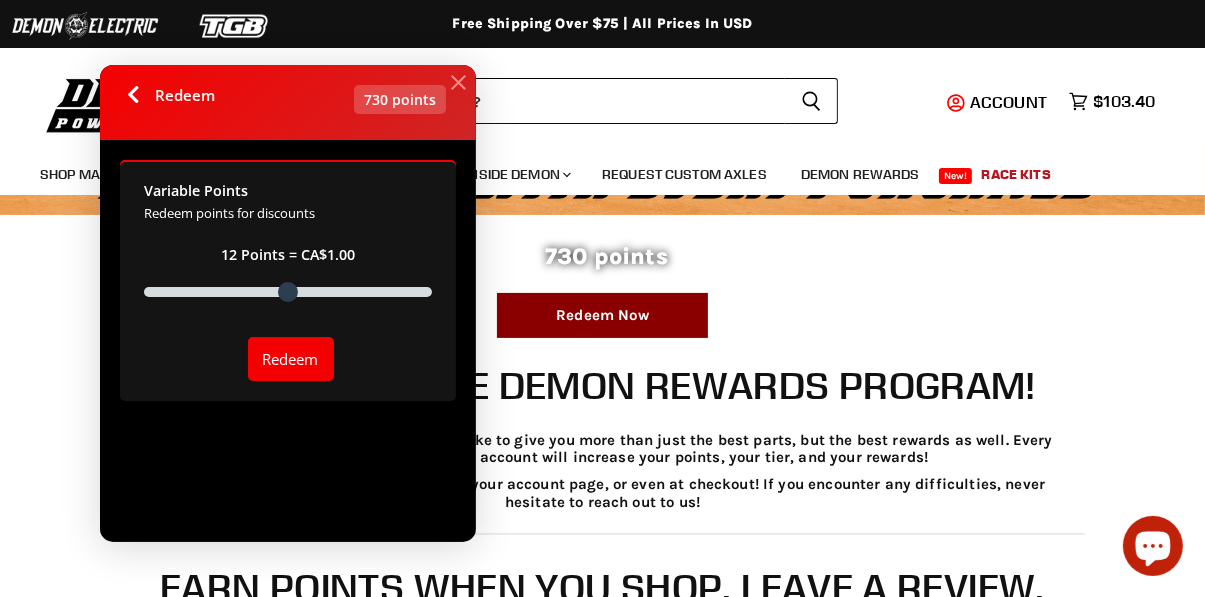 click on "Redeem" at bounding box center [290, 358] 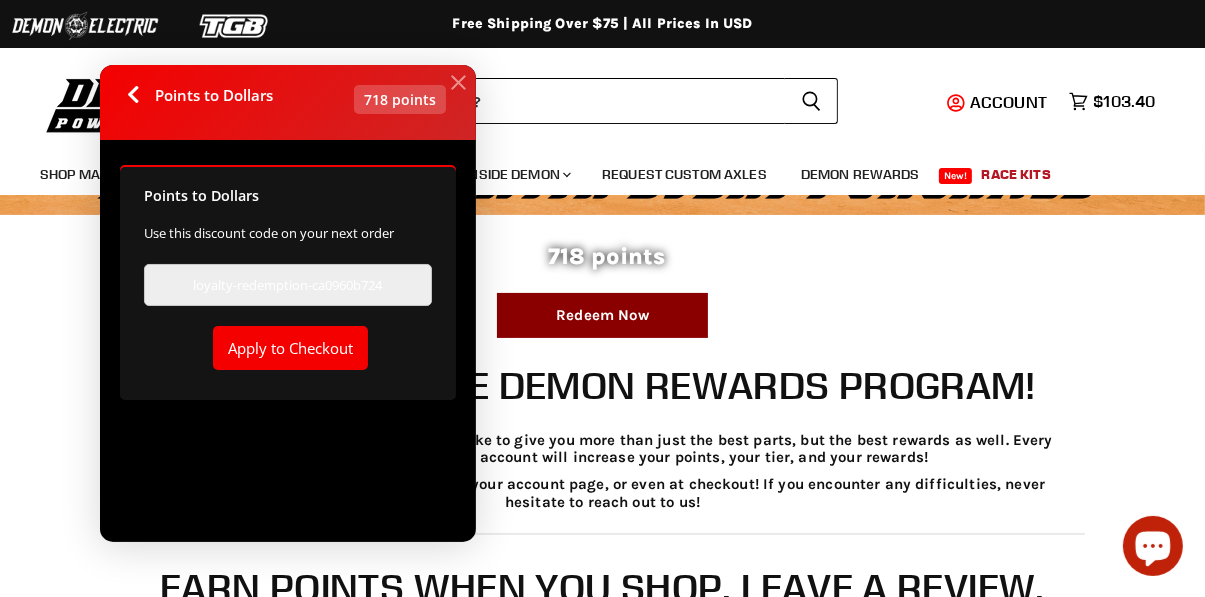 click on "Apply to Checkout" at bounding box center (289, 347) 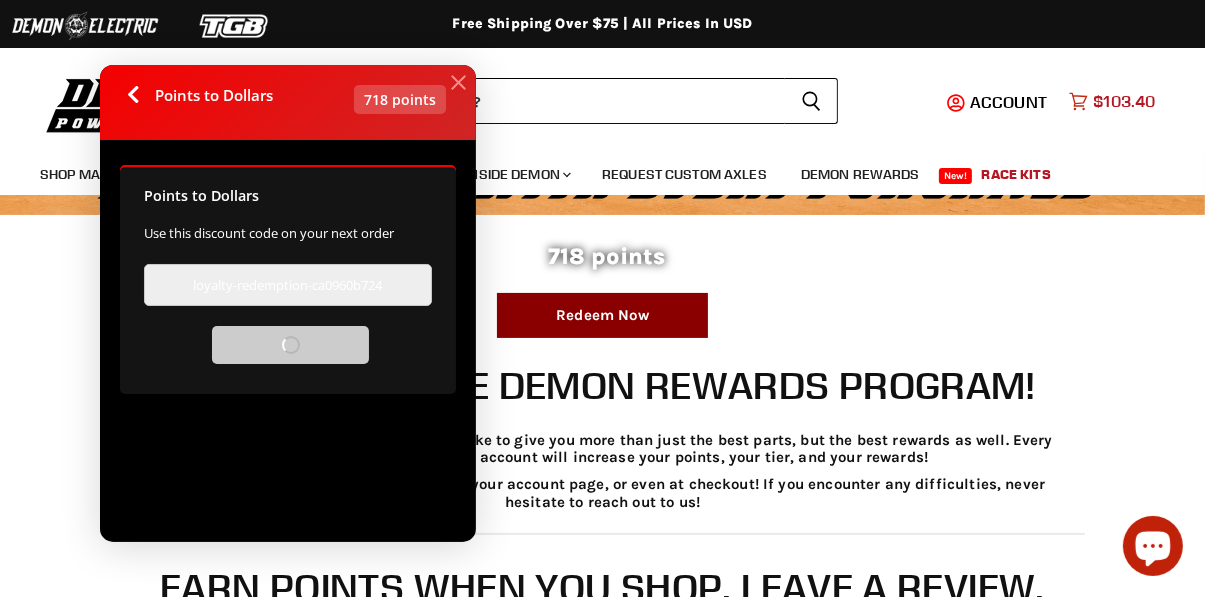 click on "$103.40" at bounding box center [1124, 101] 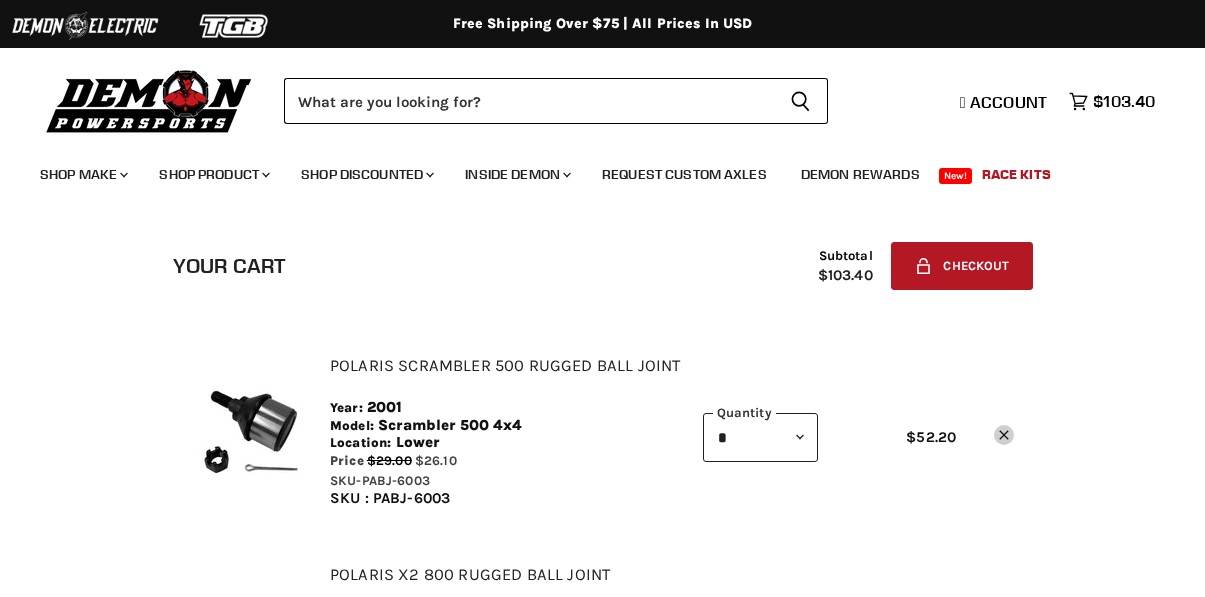 click on "Additional notes and alternative contact information
Enter Info Here" at bounding box center (603, 841) 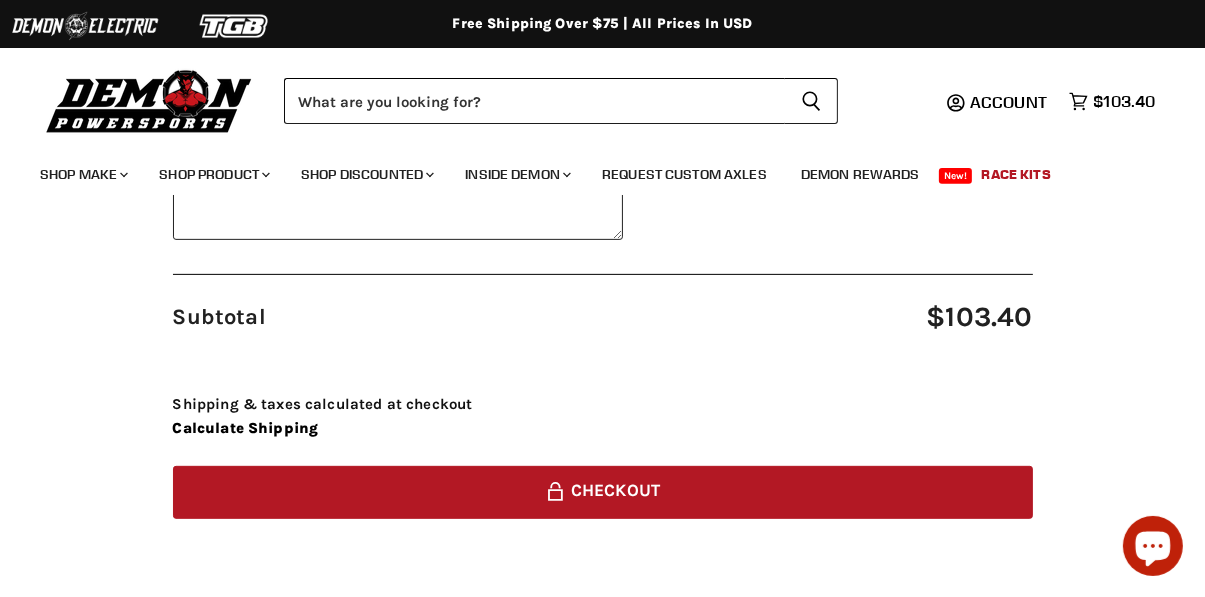 scroll, scrollTop: 673, scrollLeft: 0, axis: vertical 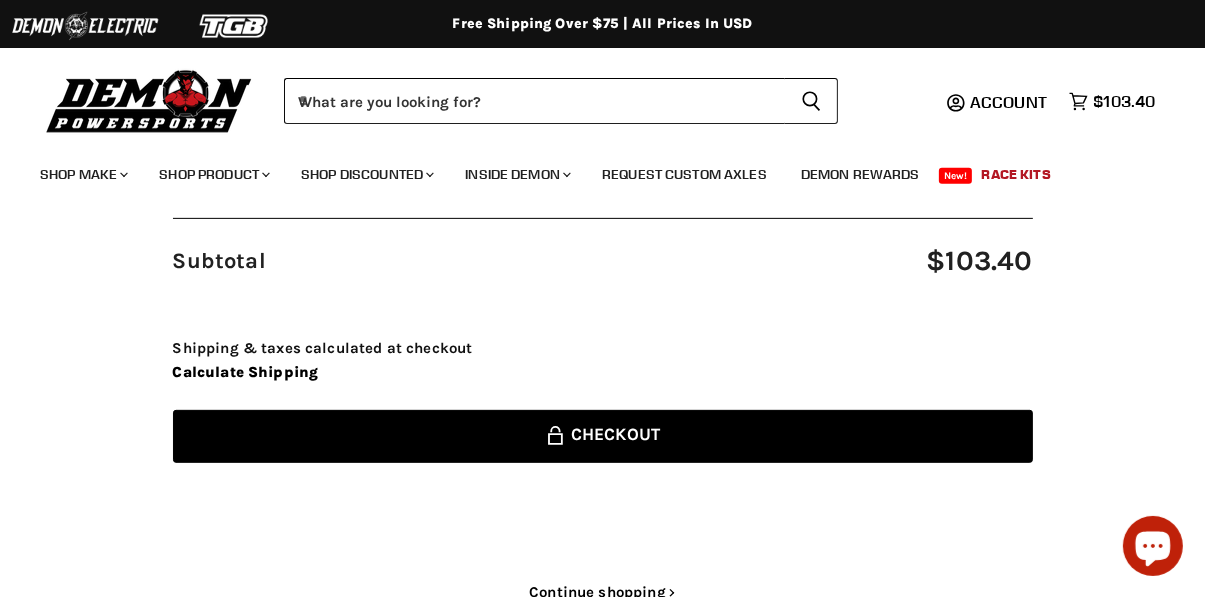 click on "Lock icon
Checkout" at bounding box center [603, 436] 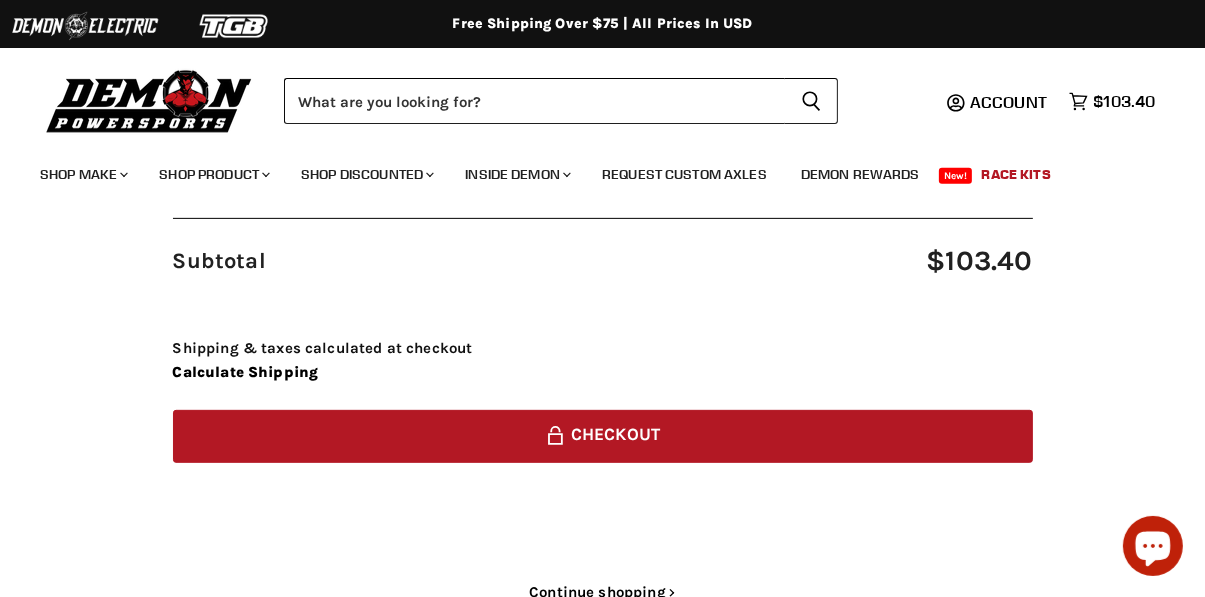 scroll, scrollTop: 729, scrollLeft: 0, axis: vertical 